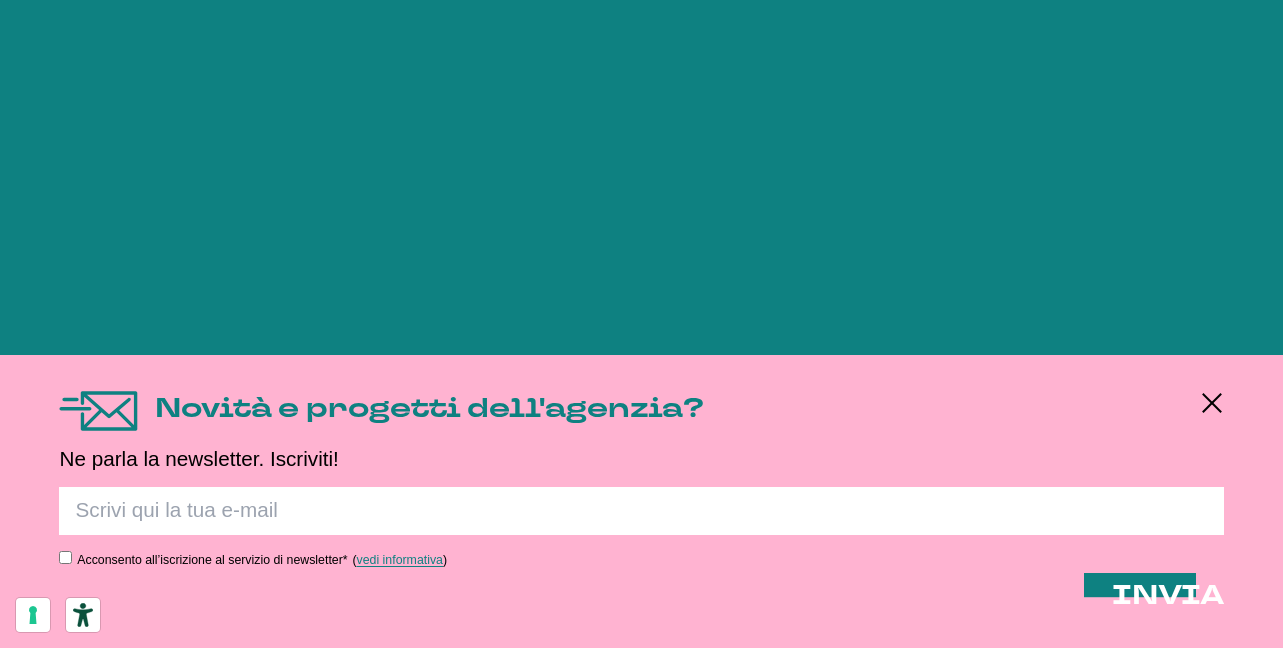 scroll, scrollTop: 0, scrollLeft: 0, axis: both 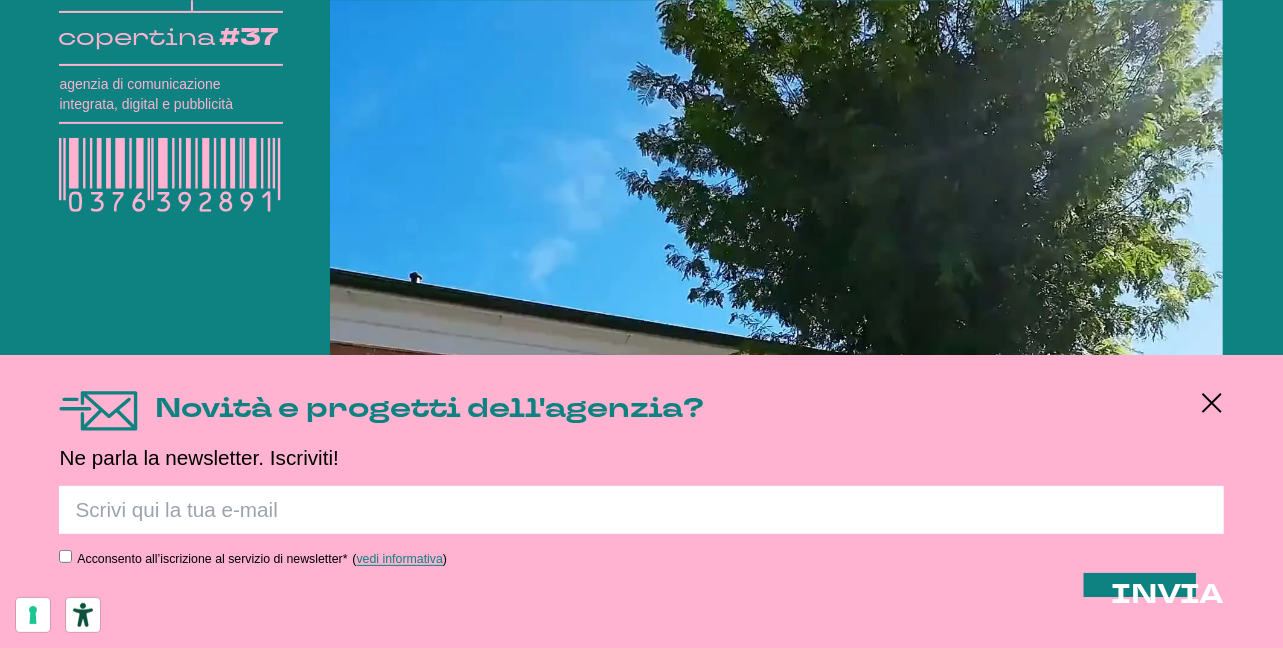 drag, startPoint x: 1207, startPoint y: 408, endPoint x: 1180, endPoint y: 383, distance: 36.796738 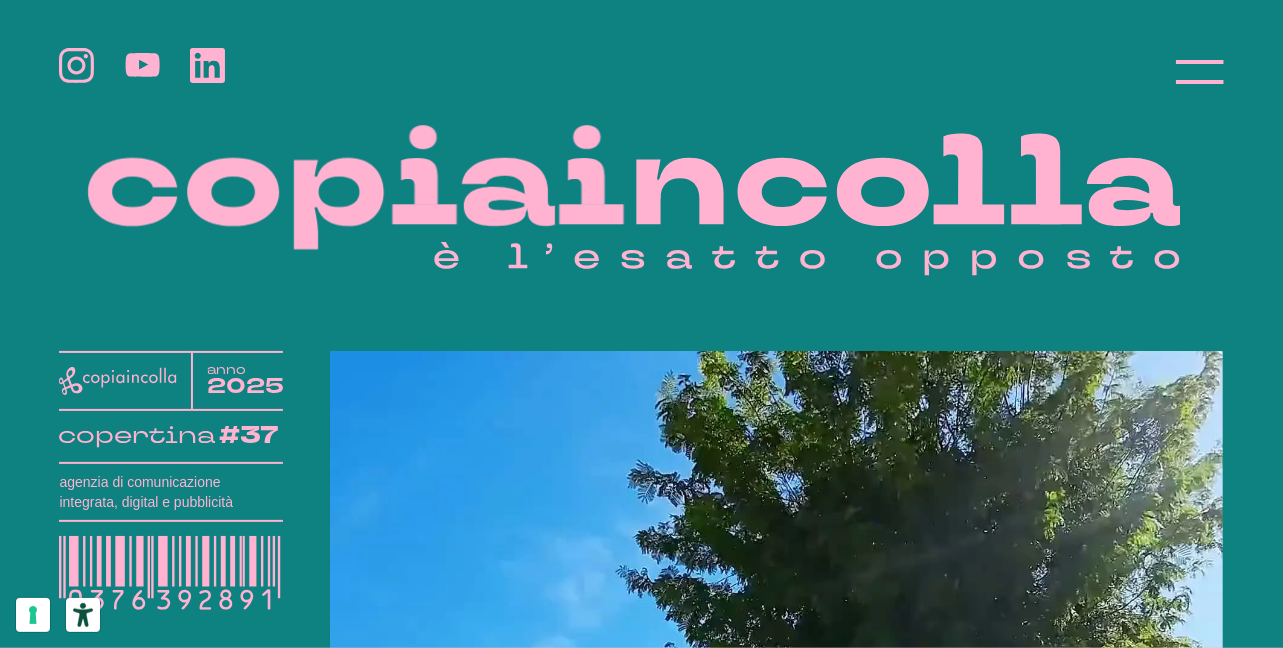 scroll, scrollTop: 0, scrollLeft: 0, axis: both 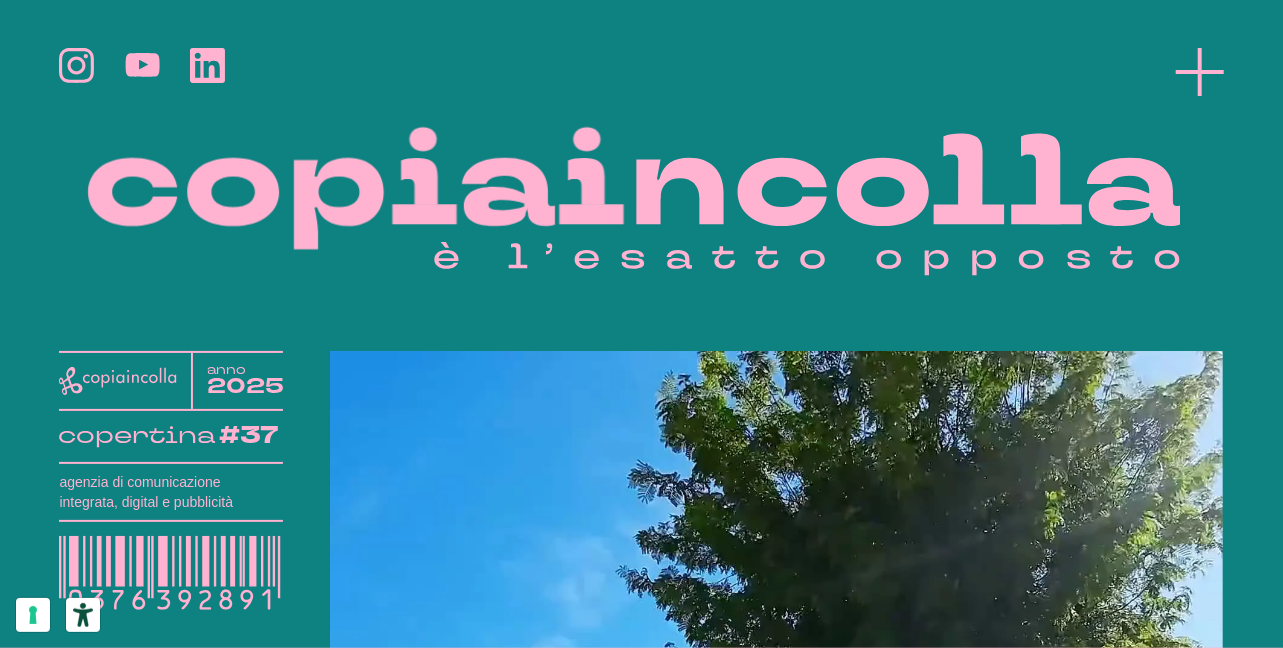 click at bounding box center [1200, 72] 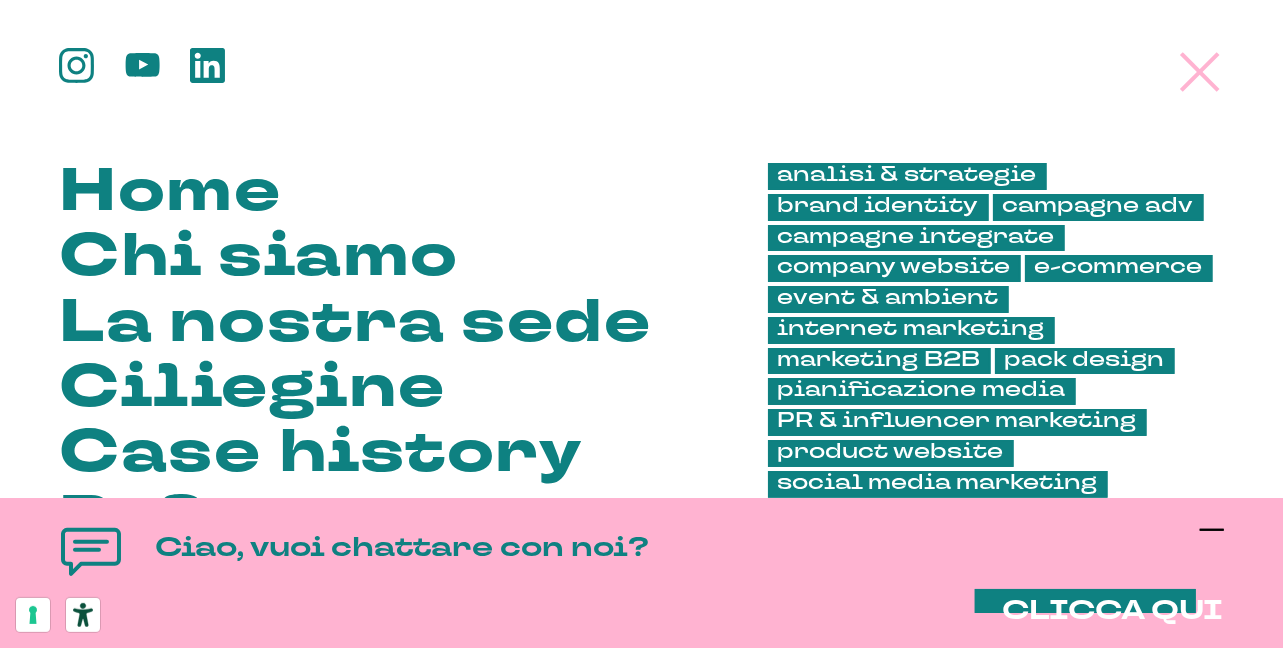 click at bounding box center (1212, 530) 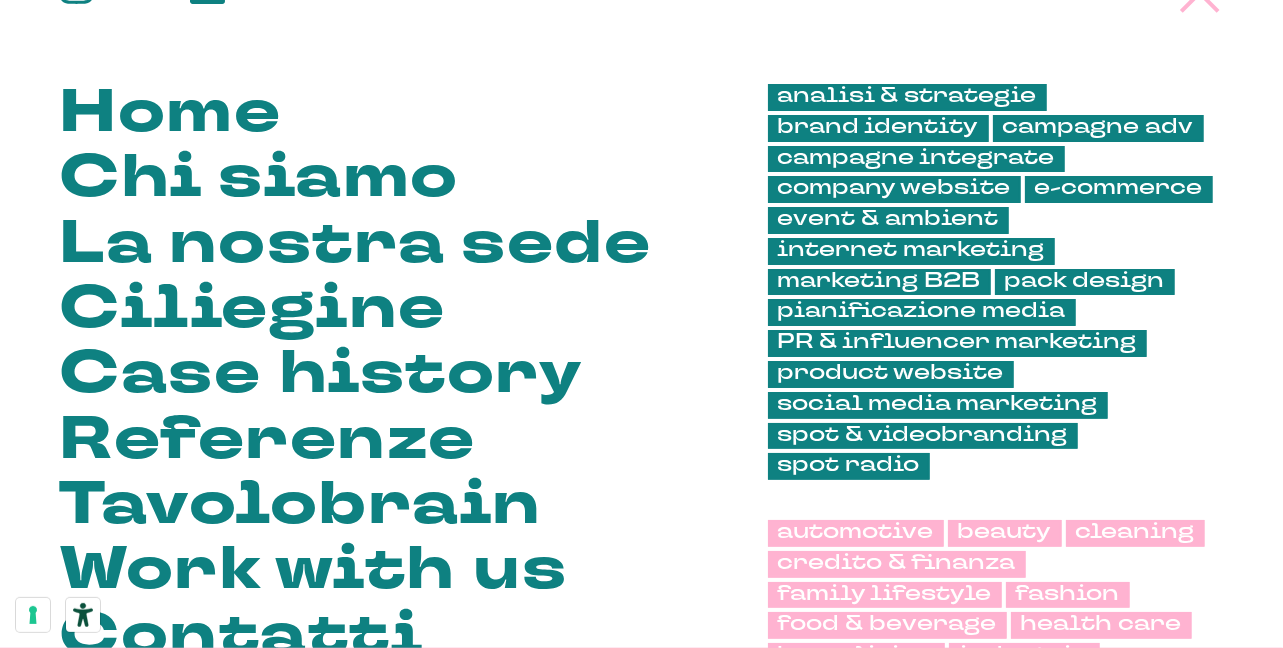 scroll, scrollTop: 0, scrollLeft: 0, axis: both 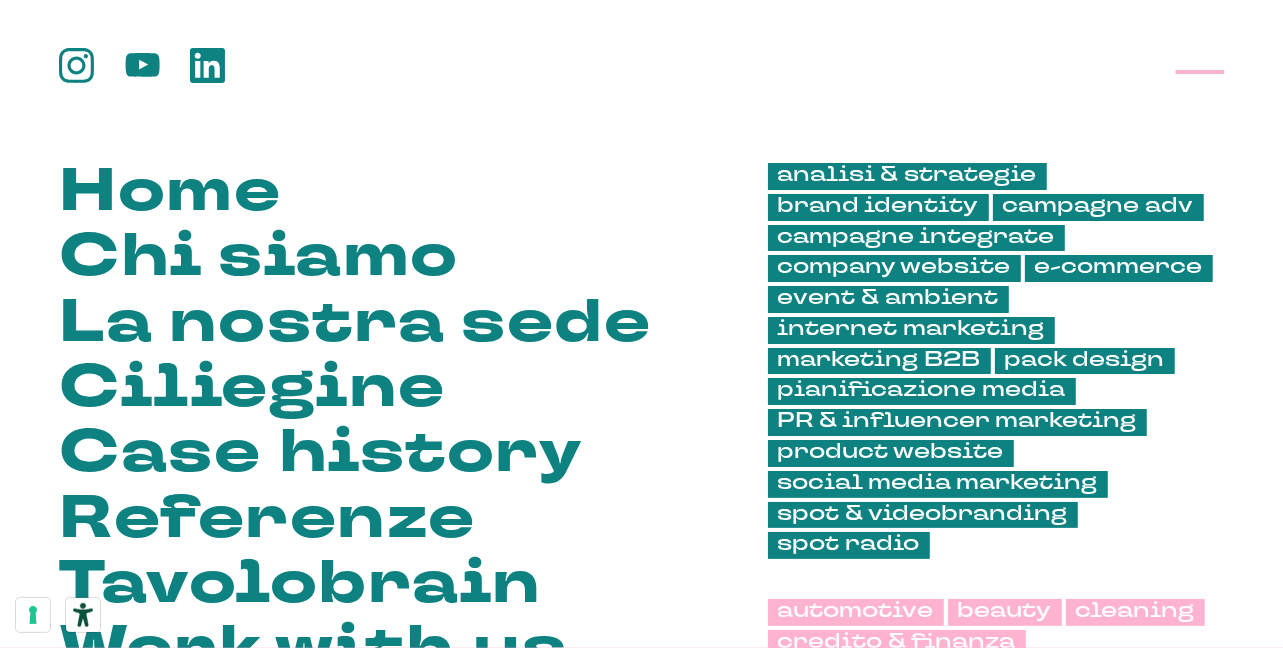 click at bounding box center [1200, 72] 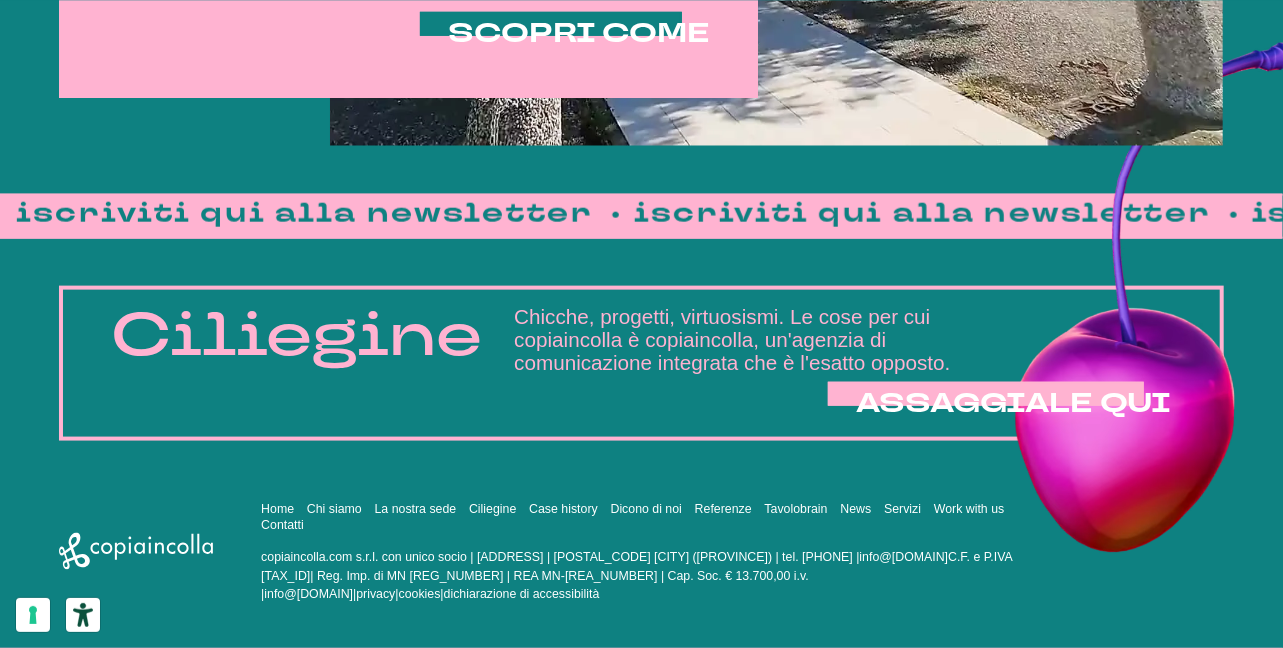 scroll, scrollTop: 1207, scrollLeft: 0, axis: vertical 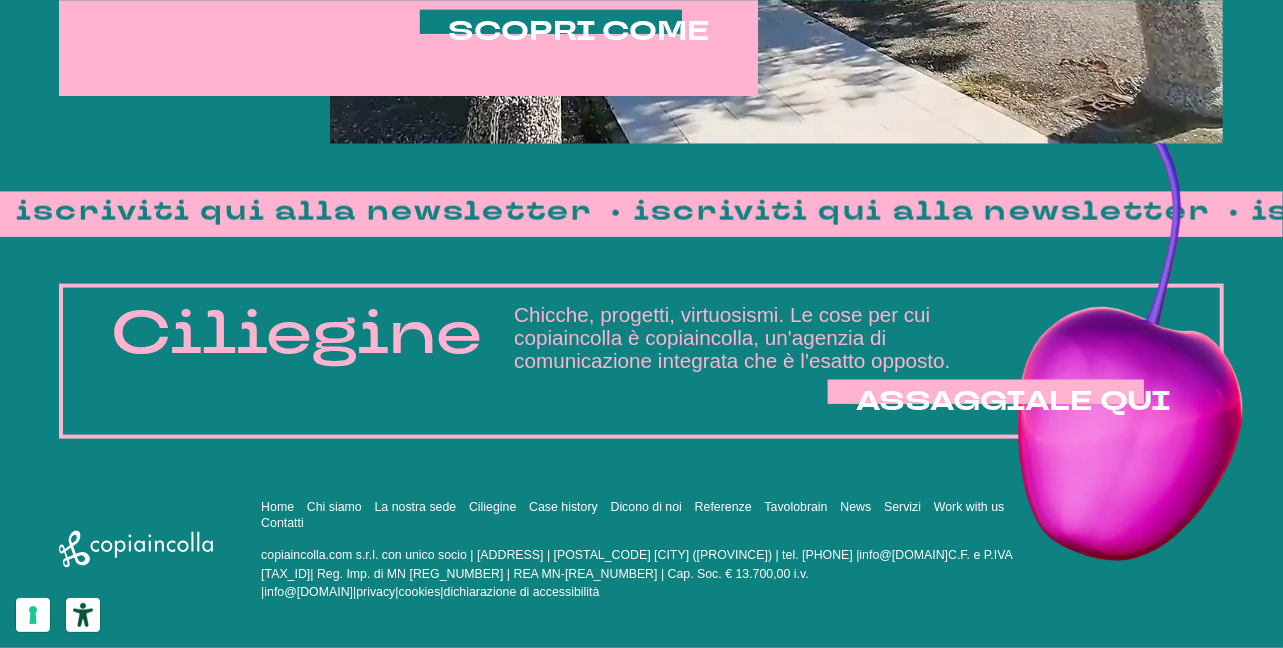click on "ASSAGGIALE QUI" at bounding box center [1014, 403] 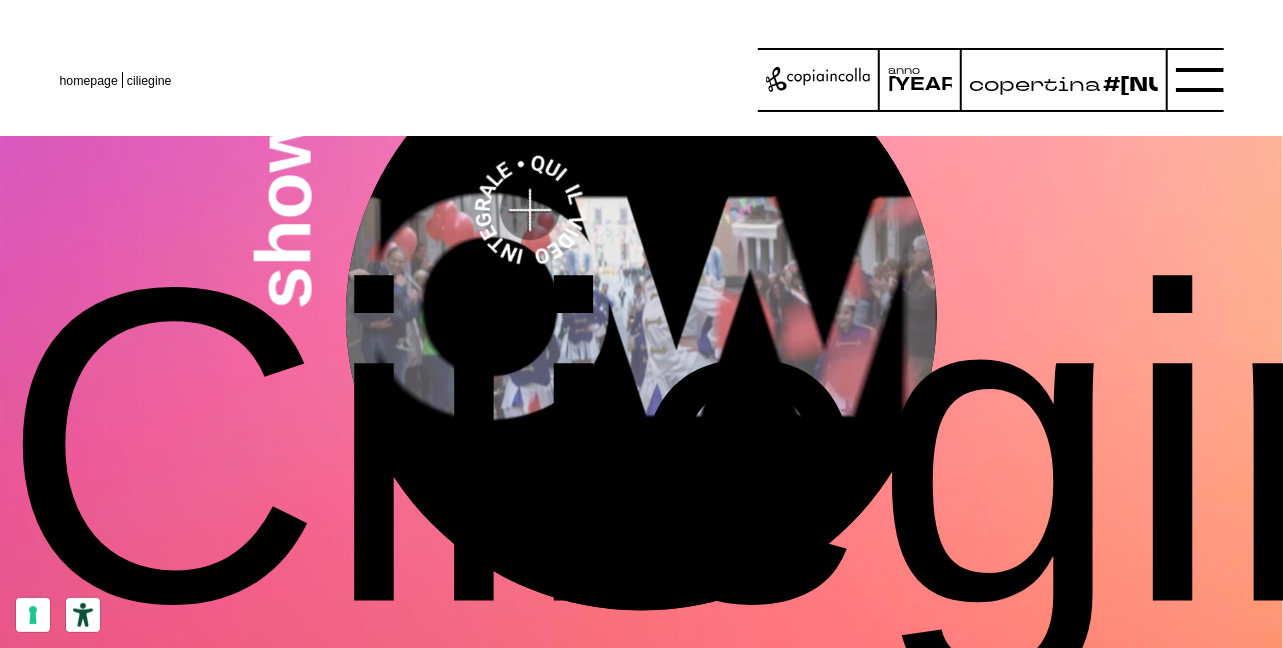 scroll, scrollTop: 5286, scrollLeft: 0, axis: vertical 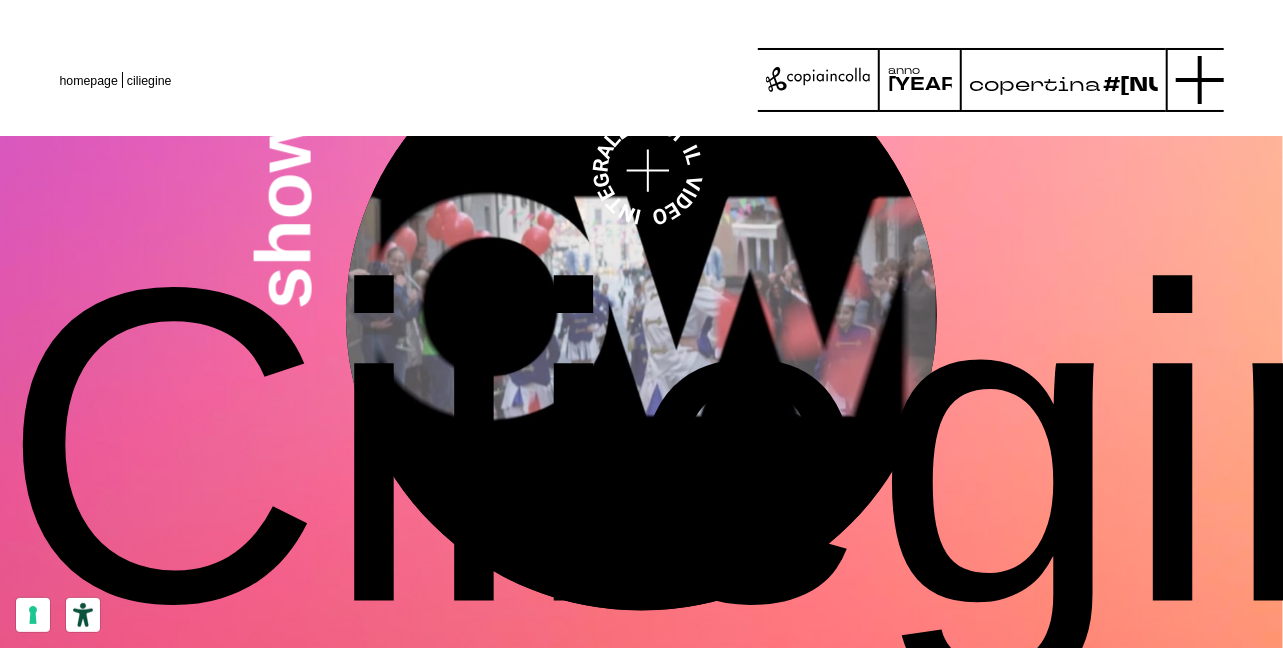 click at bounding box center (1200, 80) 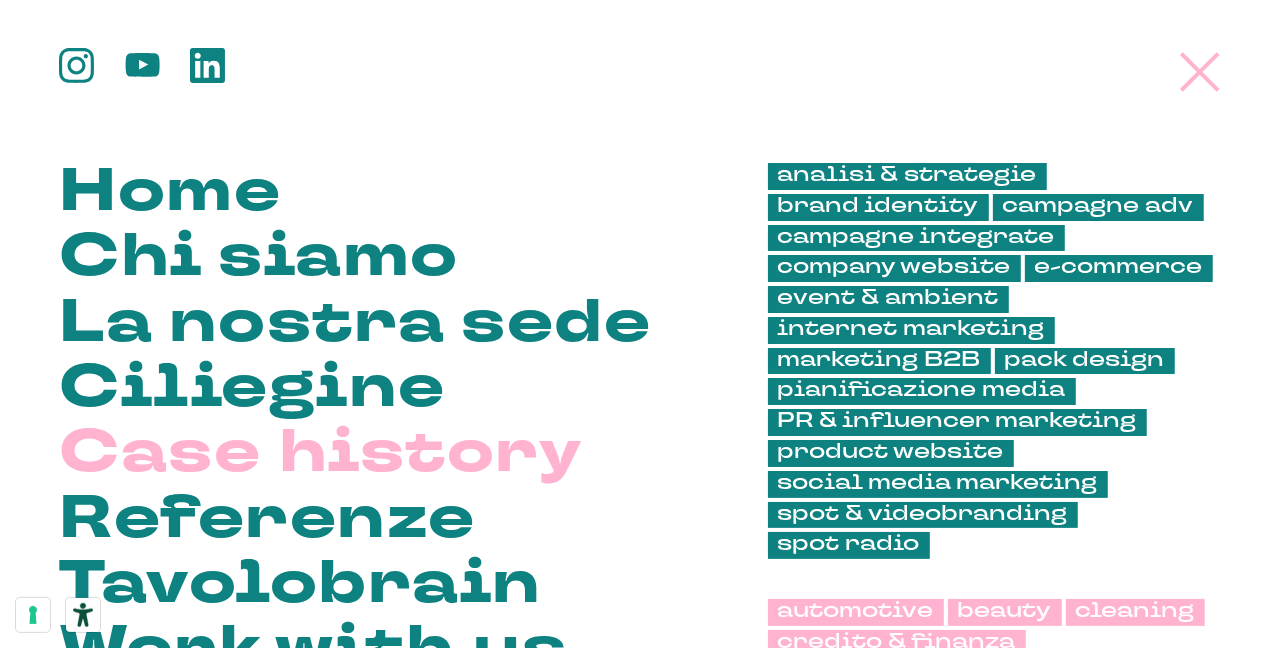 click on "Case history" at bounding box center (320, 456) 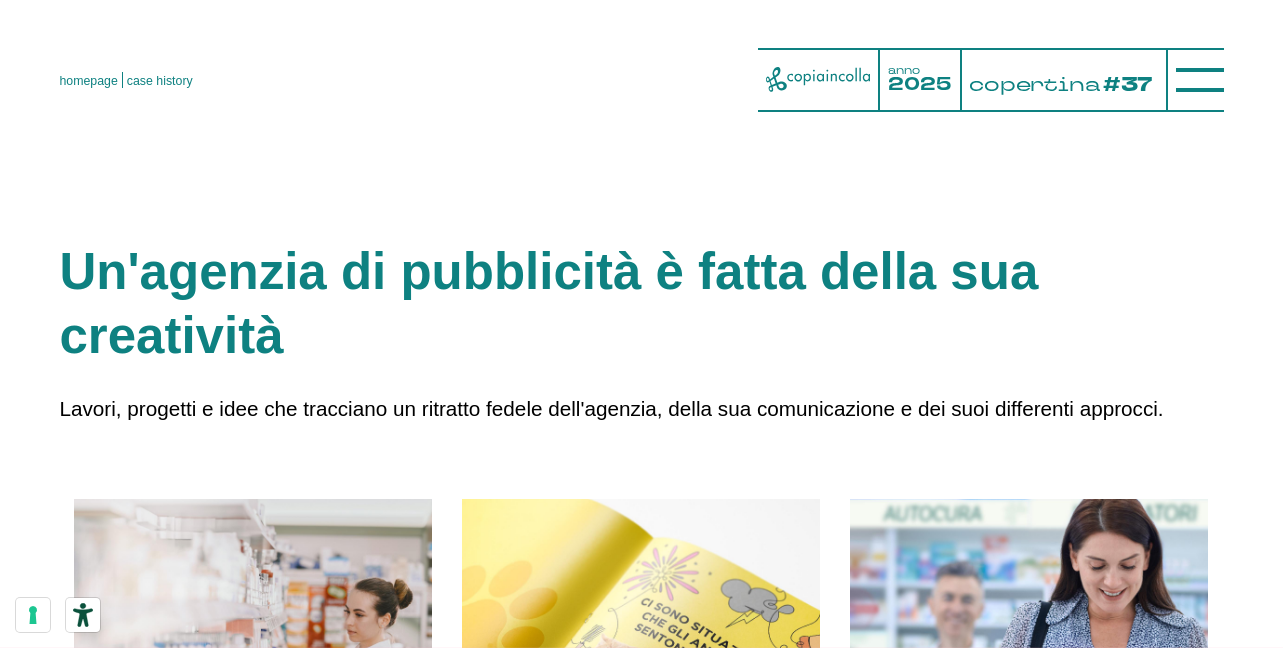scroll, scrollTop: 236, scrollLeft: 0, axis: vertical 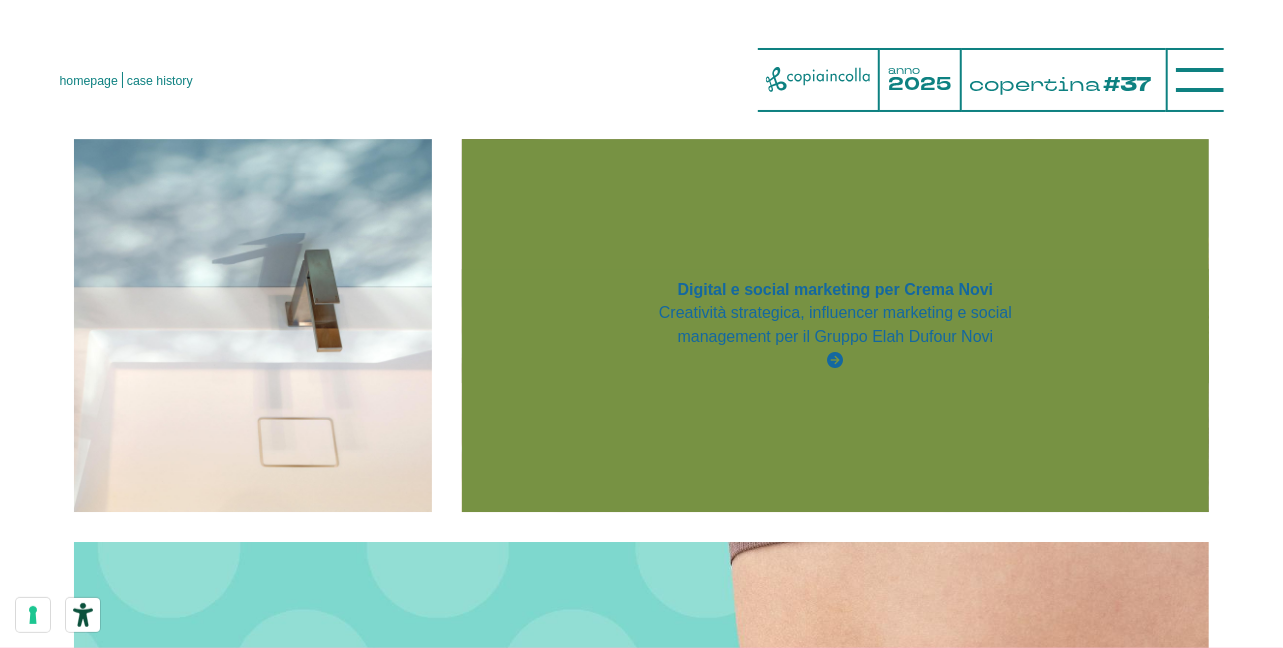 click on "Creatività strategica, influencer marketing e social management per il Gruppo Elah Dufour Novi" at bounding box center [836, 325] 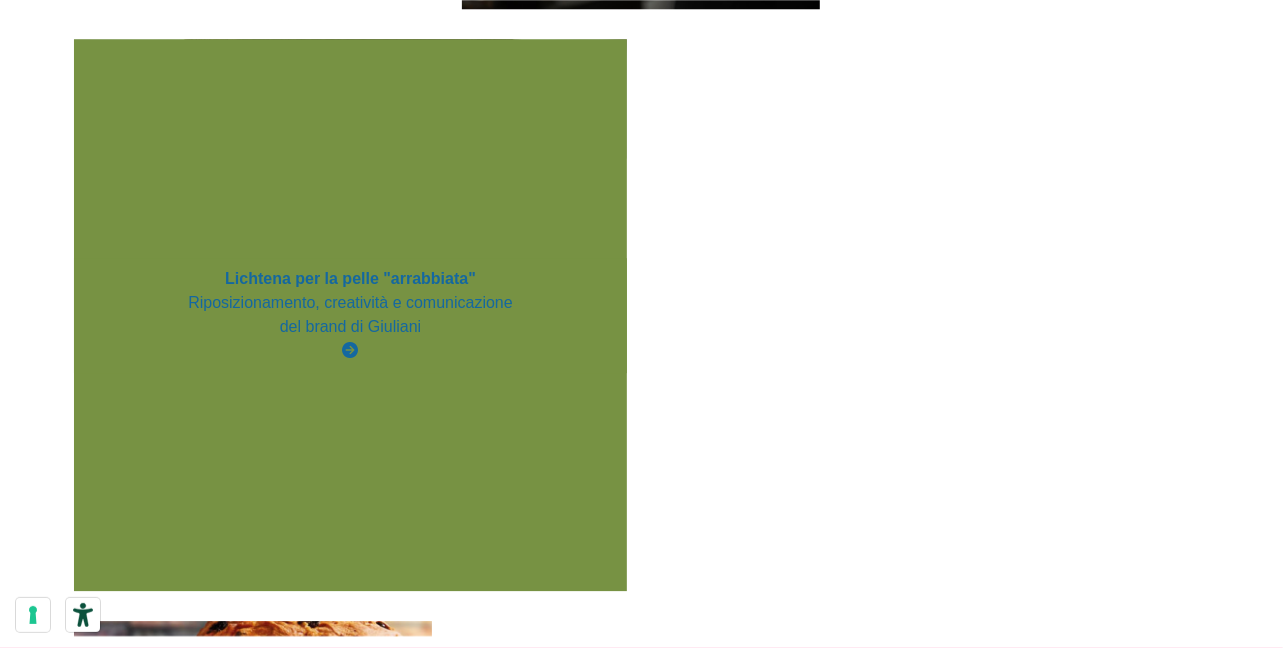 scroll, scrollTop: 10699, scrollLeft: 0, axis: vertical 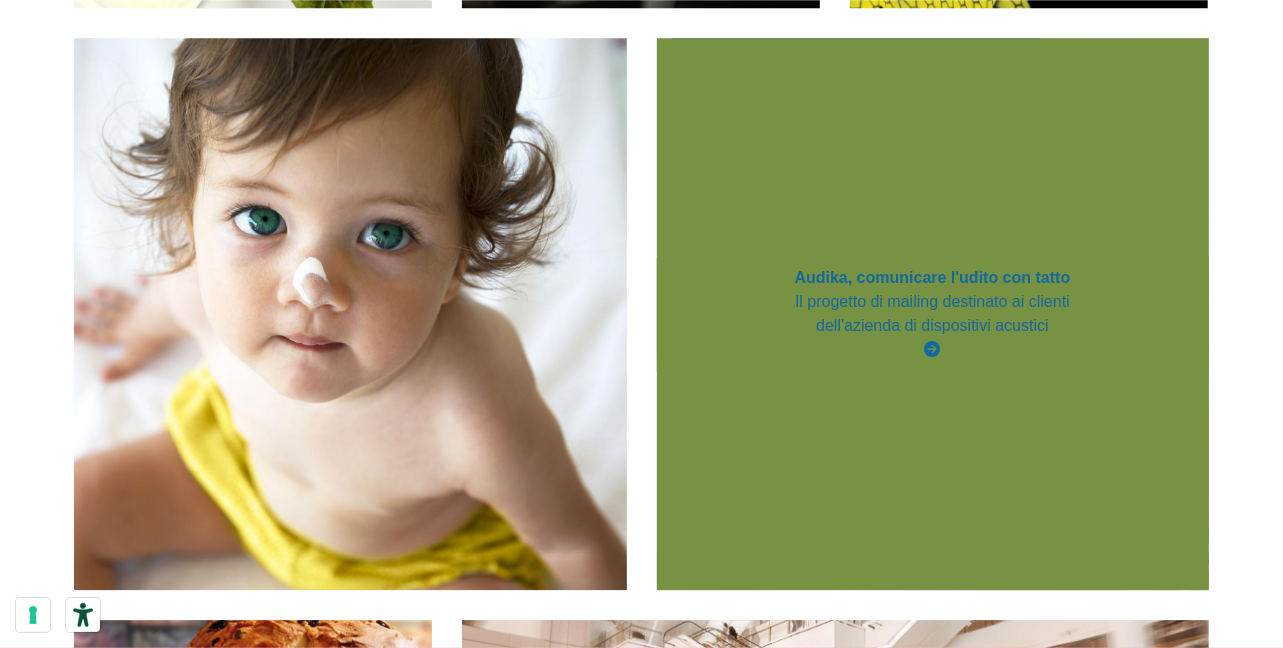 click on "Il progetto di mailing destinato ai clienti dell'azienda di dispositivi acustici" at bounding box center (932, 326) 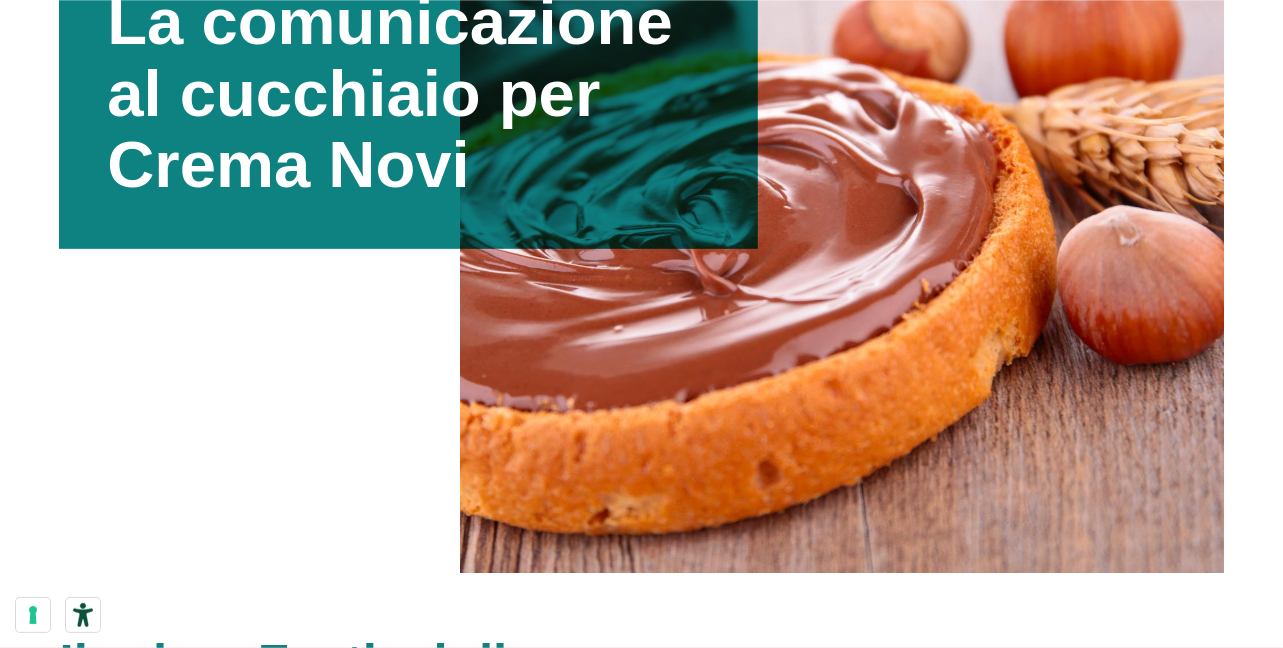 scroll, scrollTop: 744, scrollLeft: 0, axis: vertical 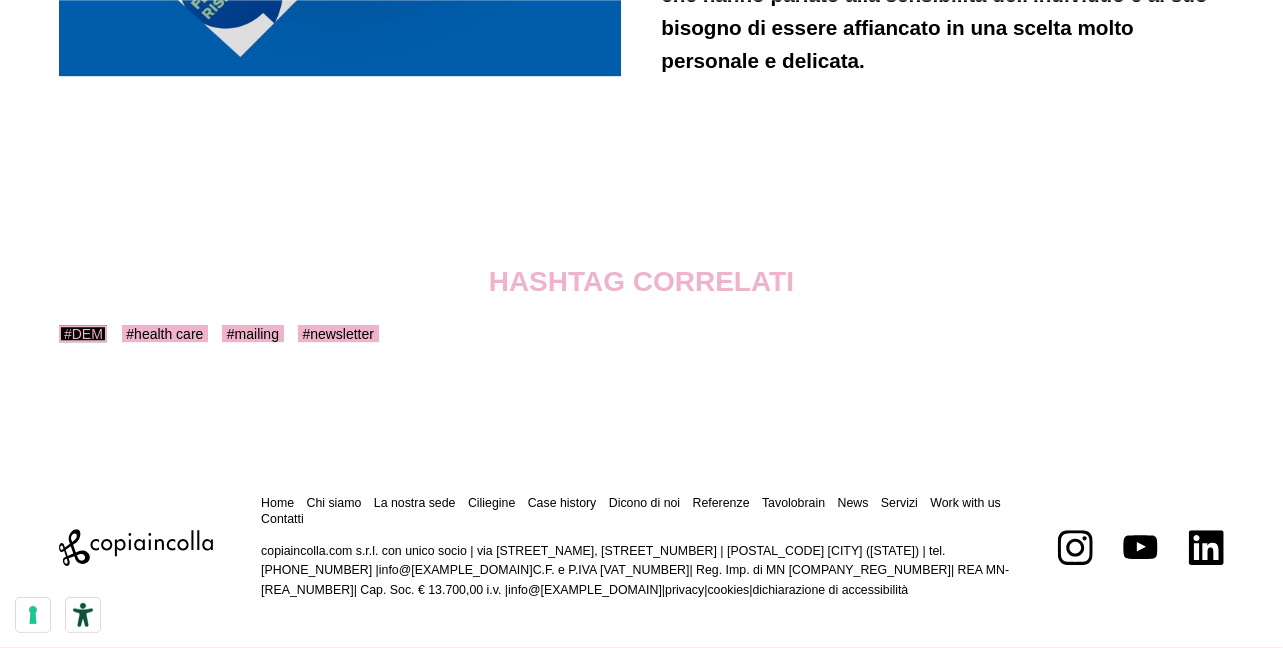 click on "#DEM" at bounding box center (83, 333) 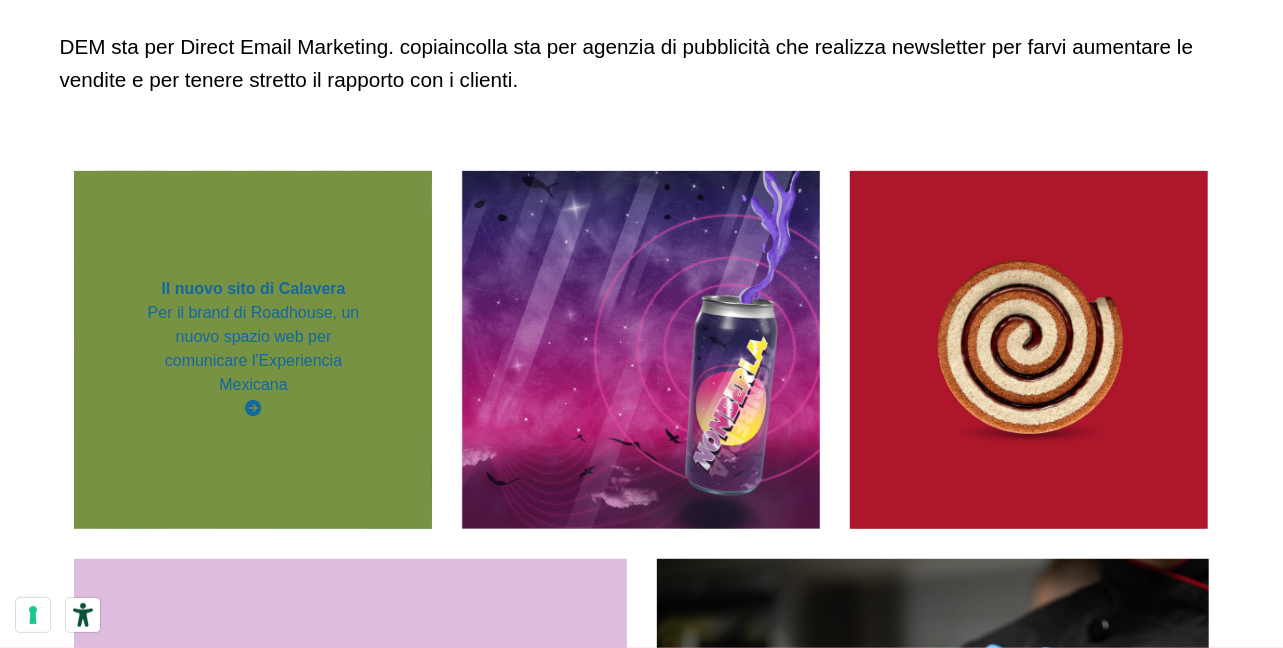scroll, scrollTop: 300, scrollLeft: 0, axis: vertical 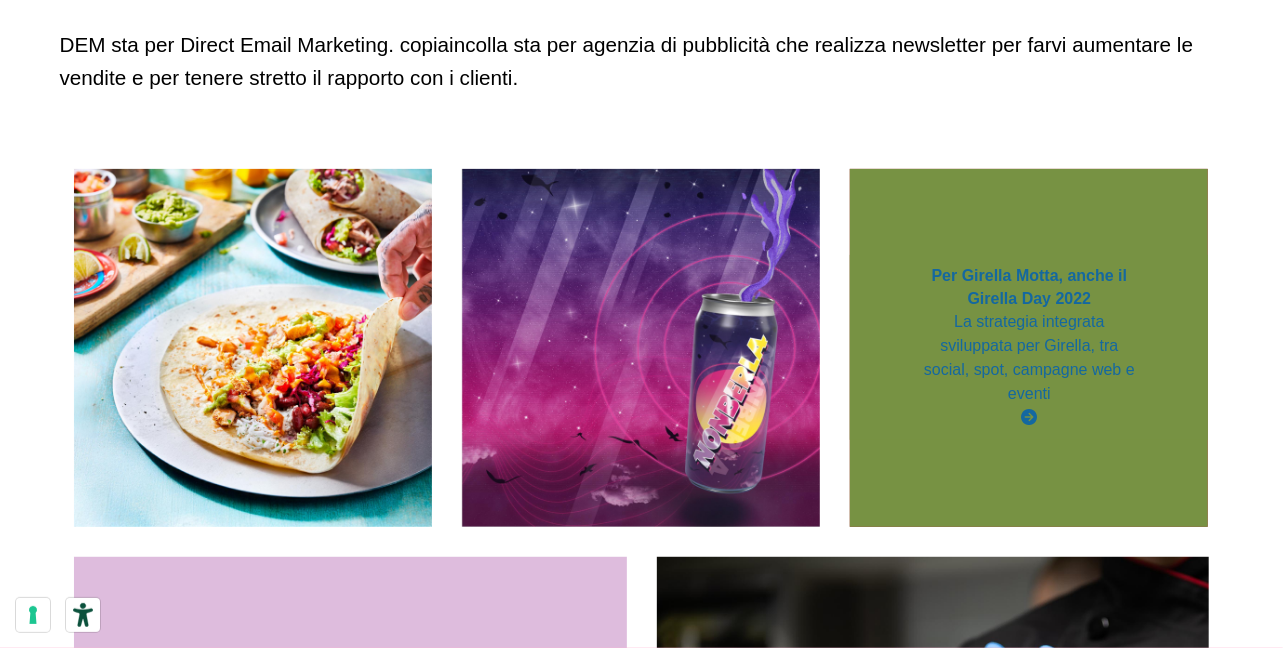click on "La strategia integrata sviluppata per Girella, tra social, spot, campagne web e eventi" at bounding box center [1029, 358] 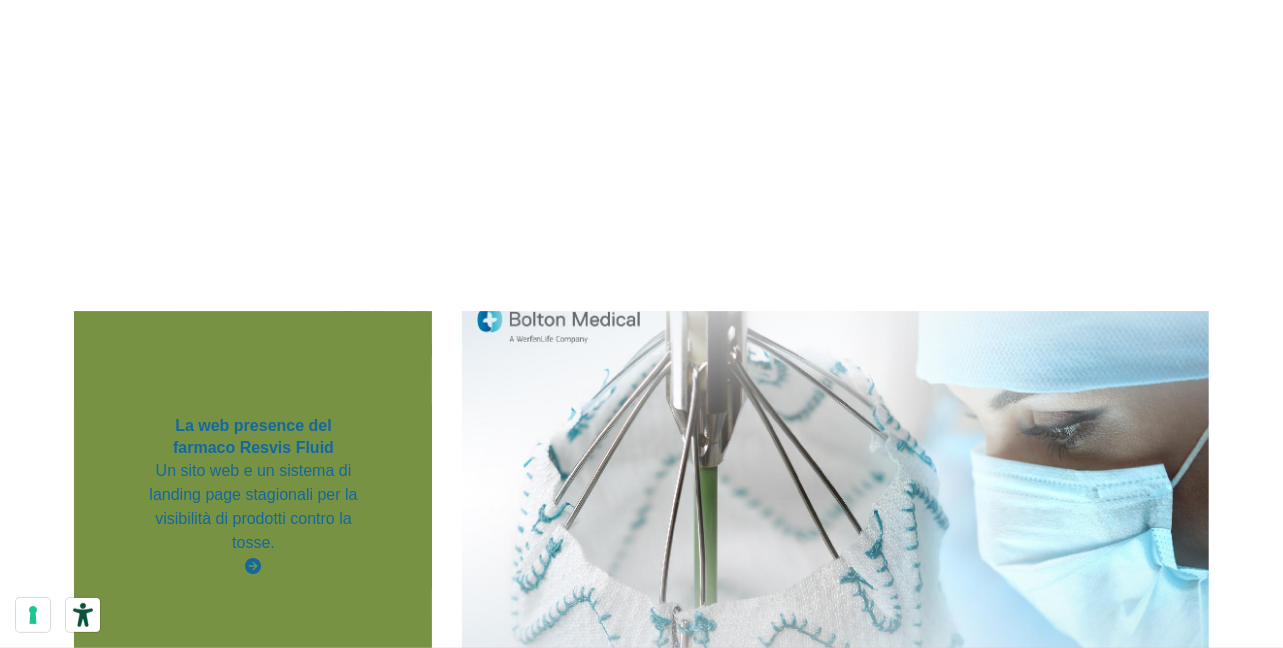 scroll, scrollTop: 3099, scrollLeft: 0, axis: vertical 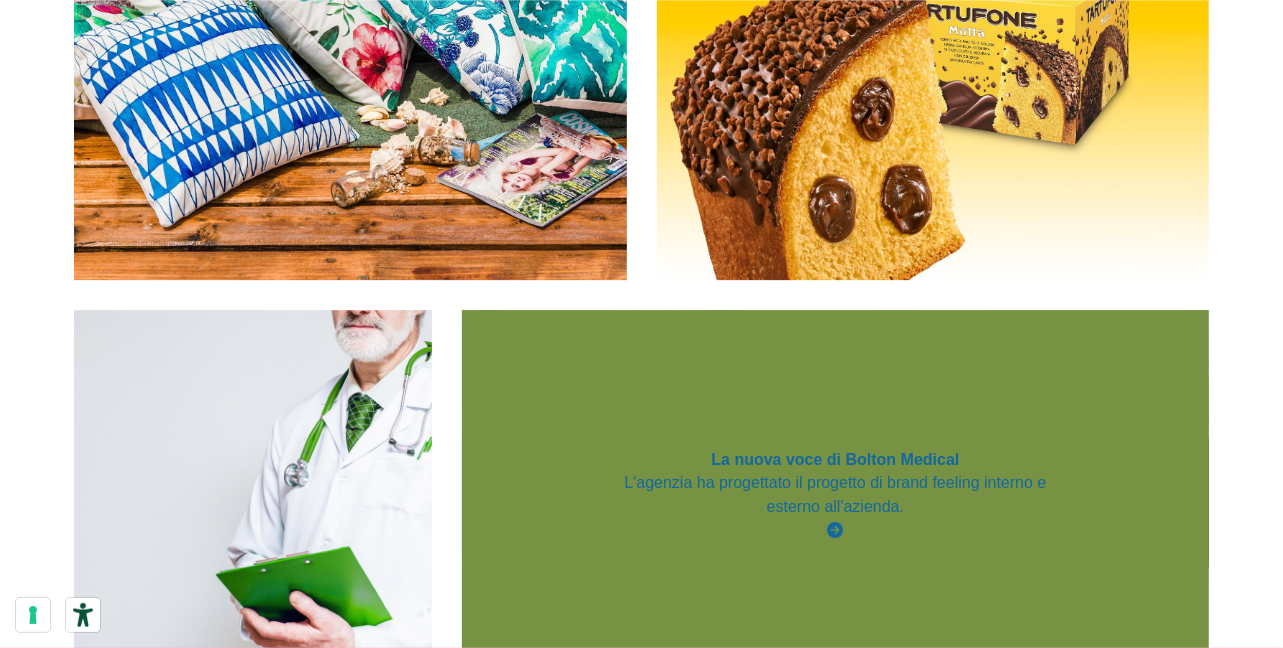 click on "L'agenzia ha progettato il progetto di brand feeling interno e esterno all'azienda." at bounding box center [836, 495] 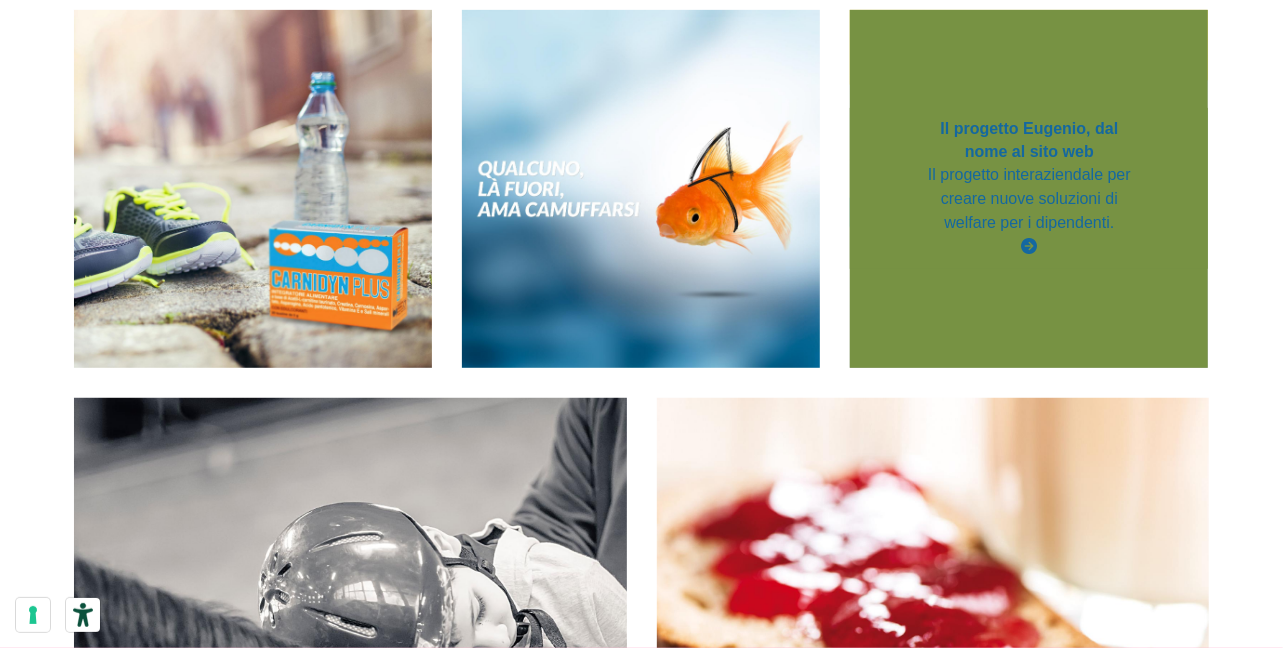 scroll, scrollTop: 4399, scrollLeft: 0, axis: vertical 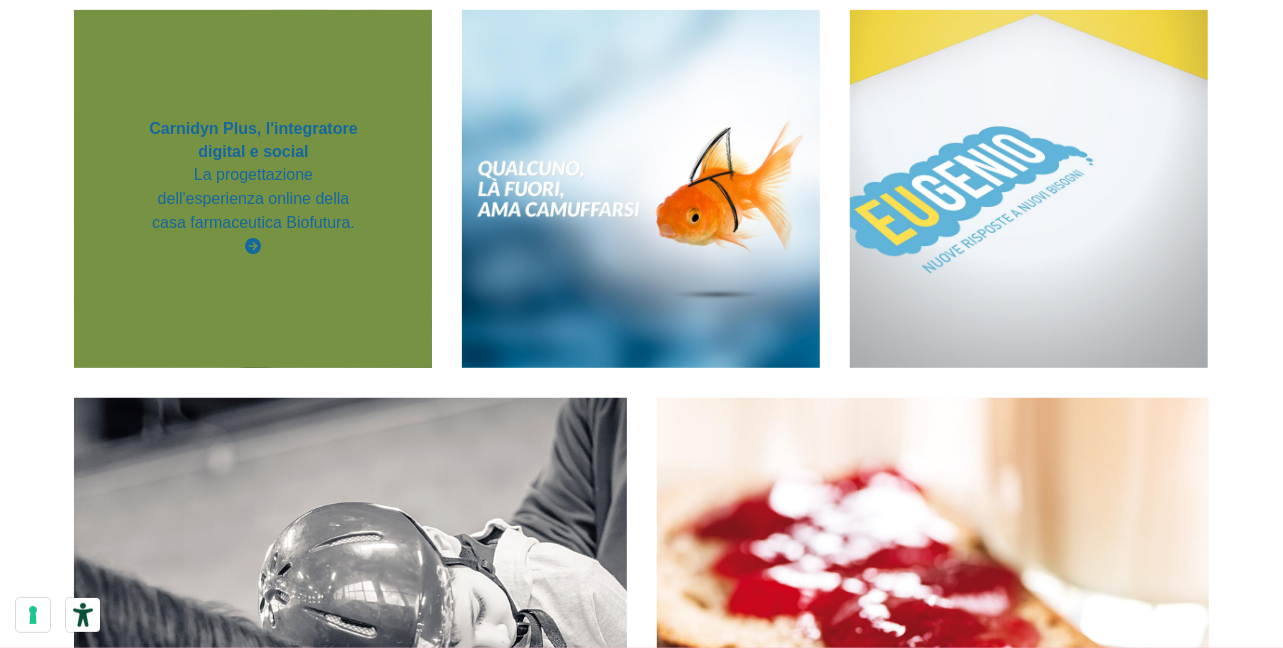 click on "La progettazione dell'esperienza online della casa farmaceutica Biofutura." at bounding box center (253, 199) 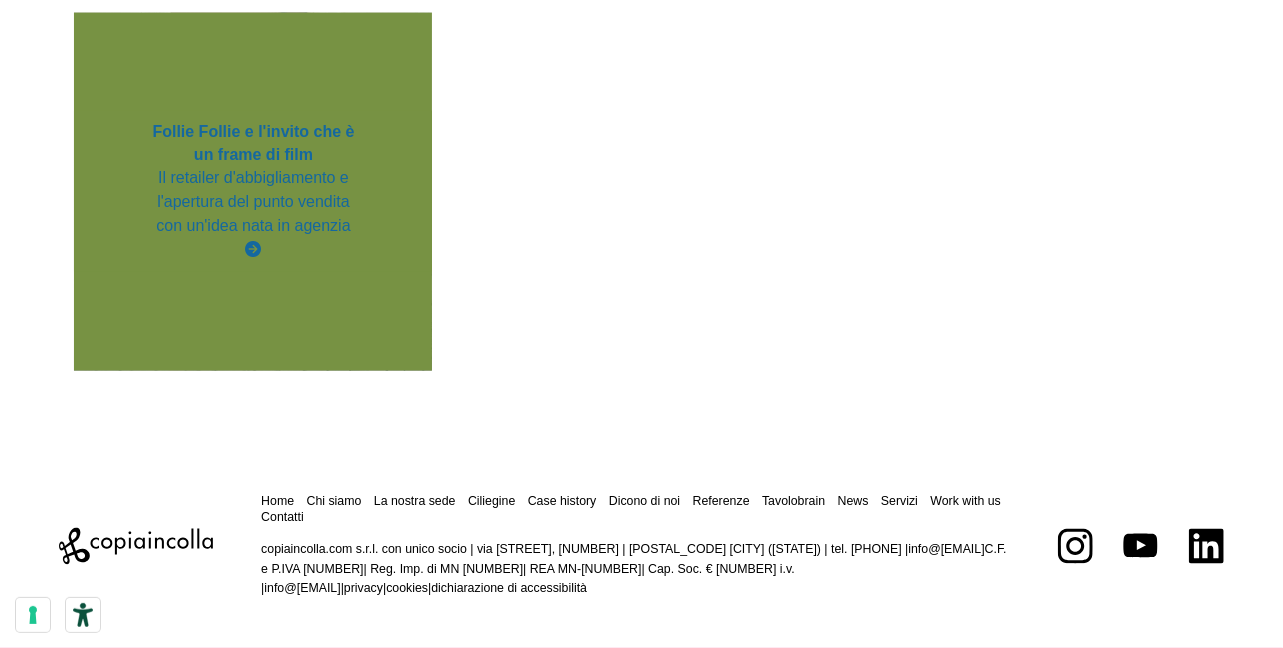 scroll, scrollTop: 5366, scrollLeft: 0, axis: vertical 